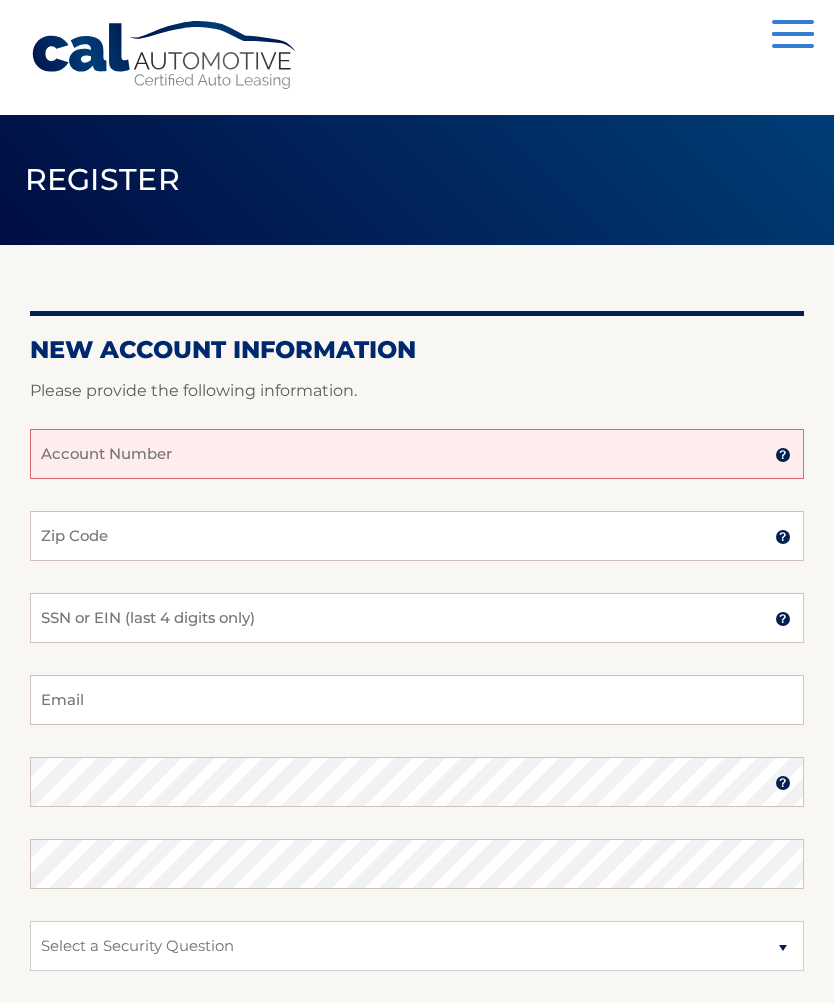 scroll, scrollTop: 0, scrollLeft: 0, axis: both 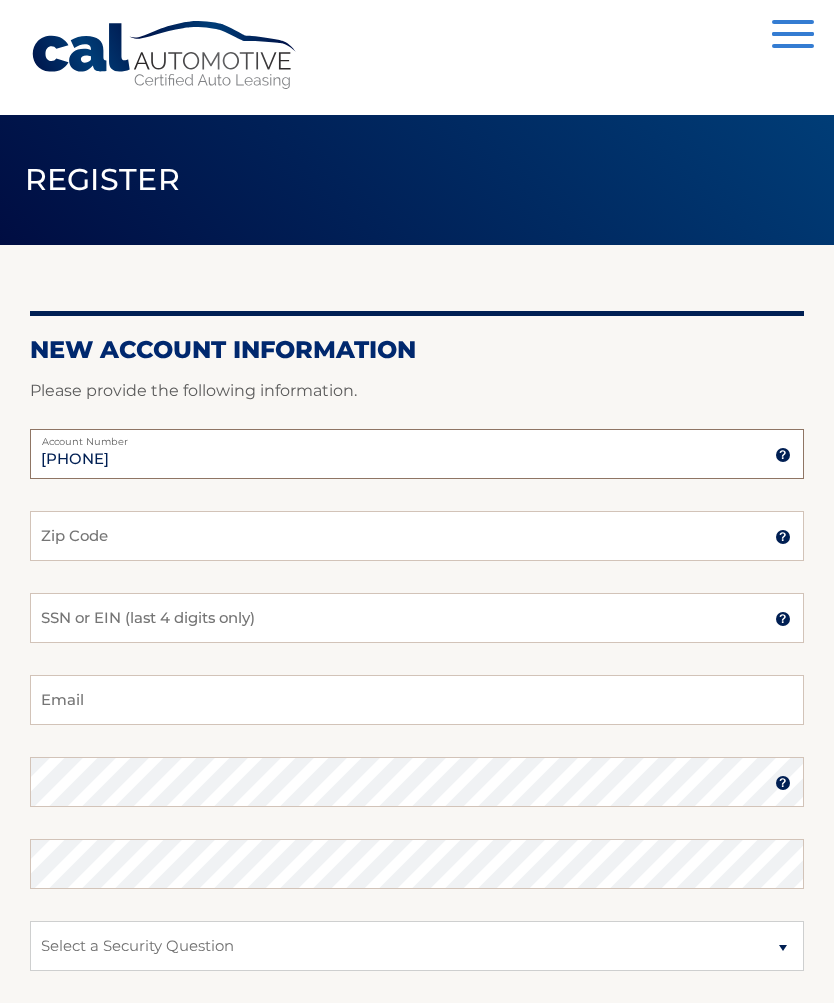 type on "44455967818" 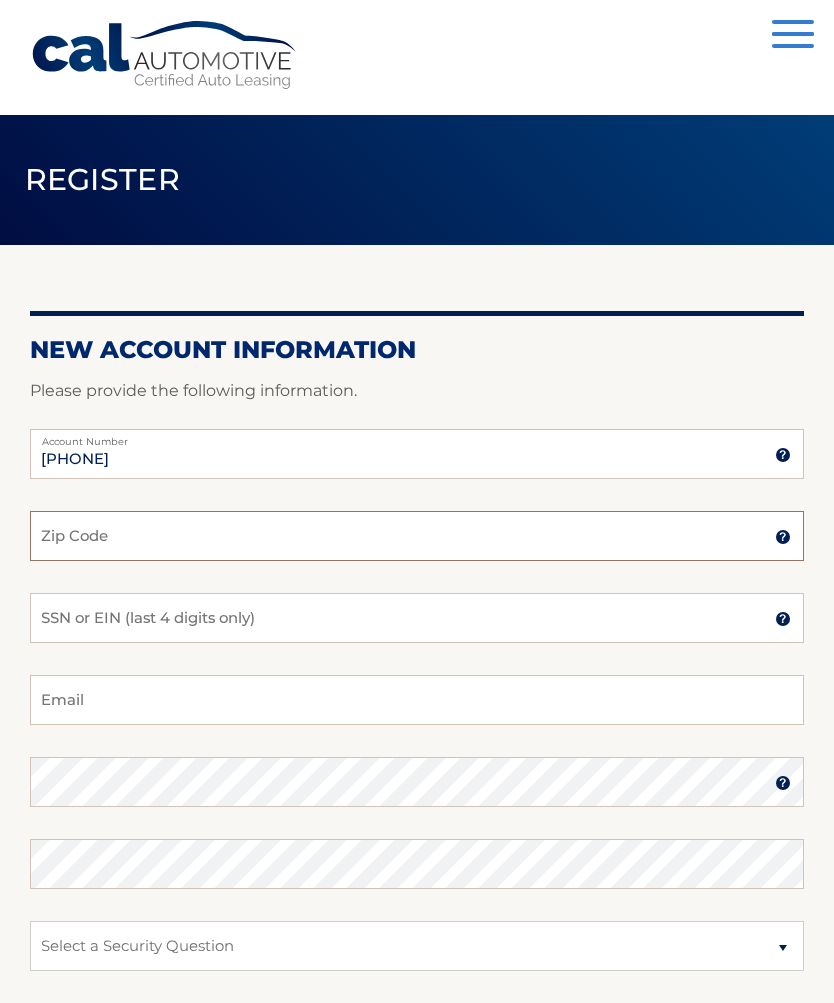 click on "Zip Code" at bounding box center [417, 536] 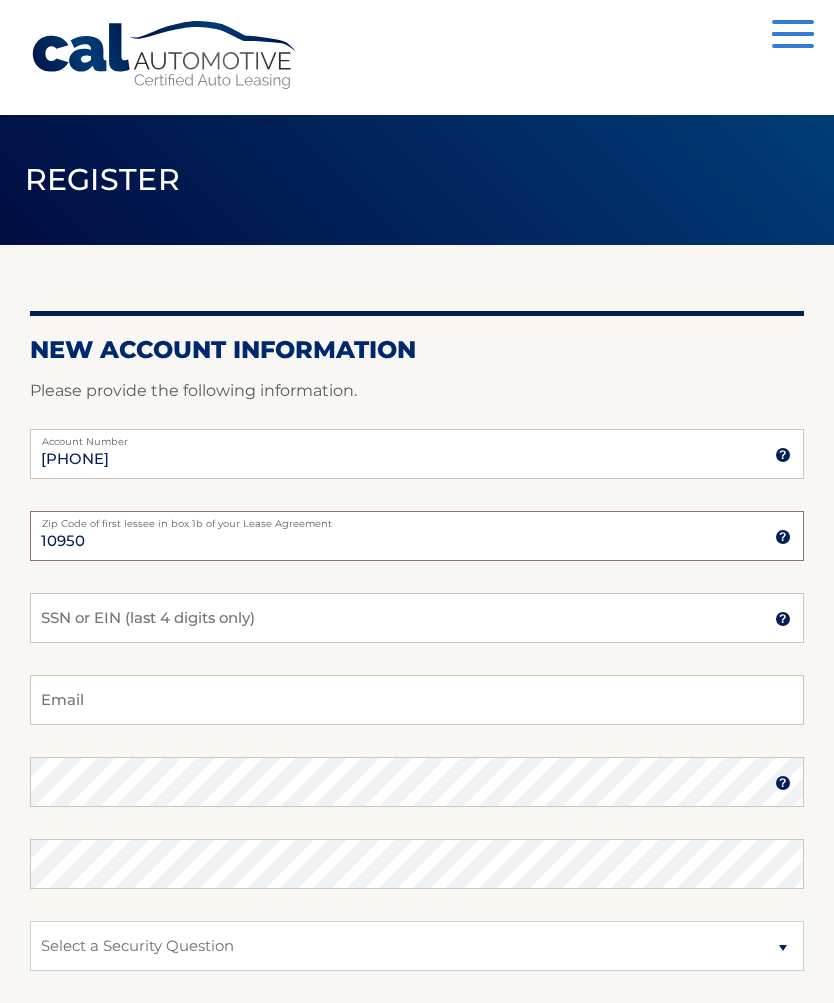 type on "10950" 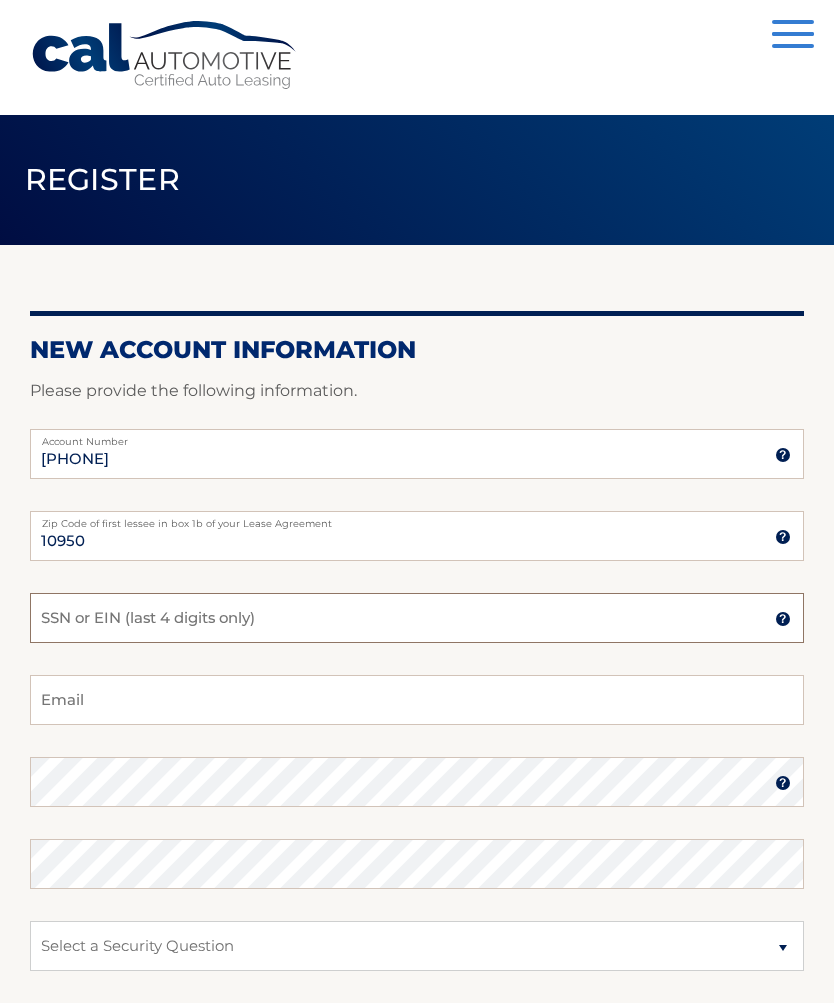 click on "SSN or EIN (last 4 digits only)" at bounding box center [417, 618] 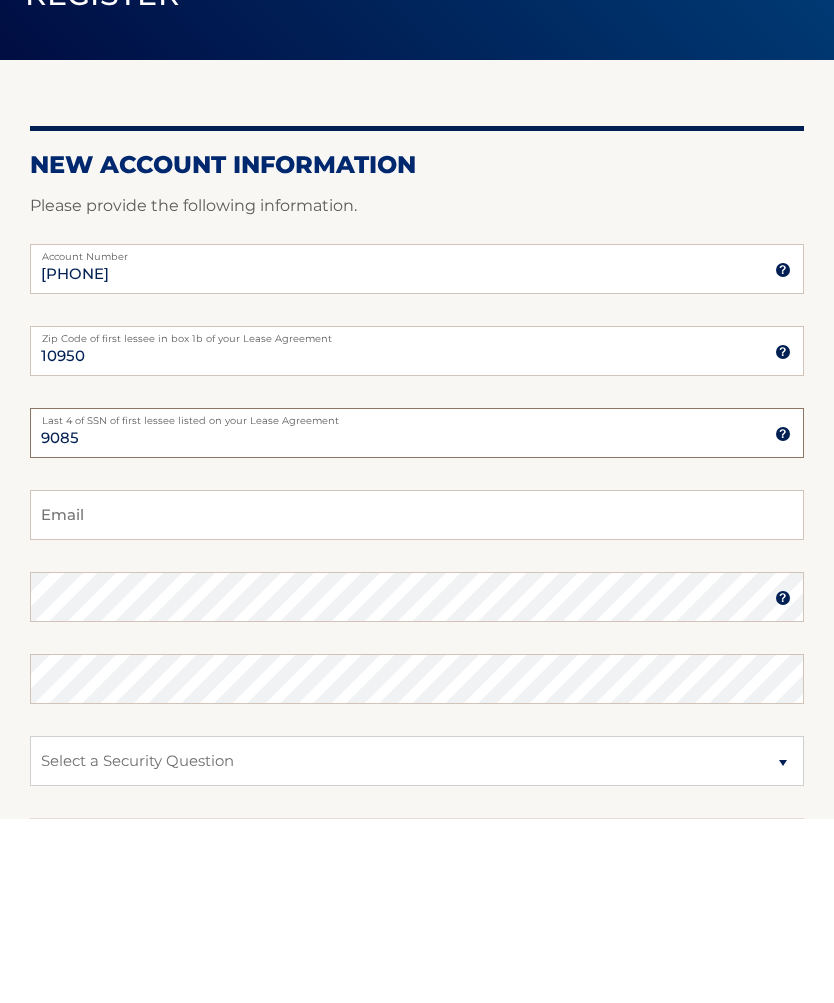 type on "9085" 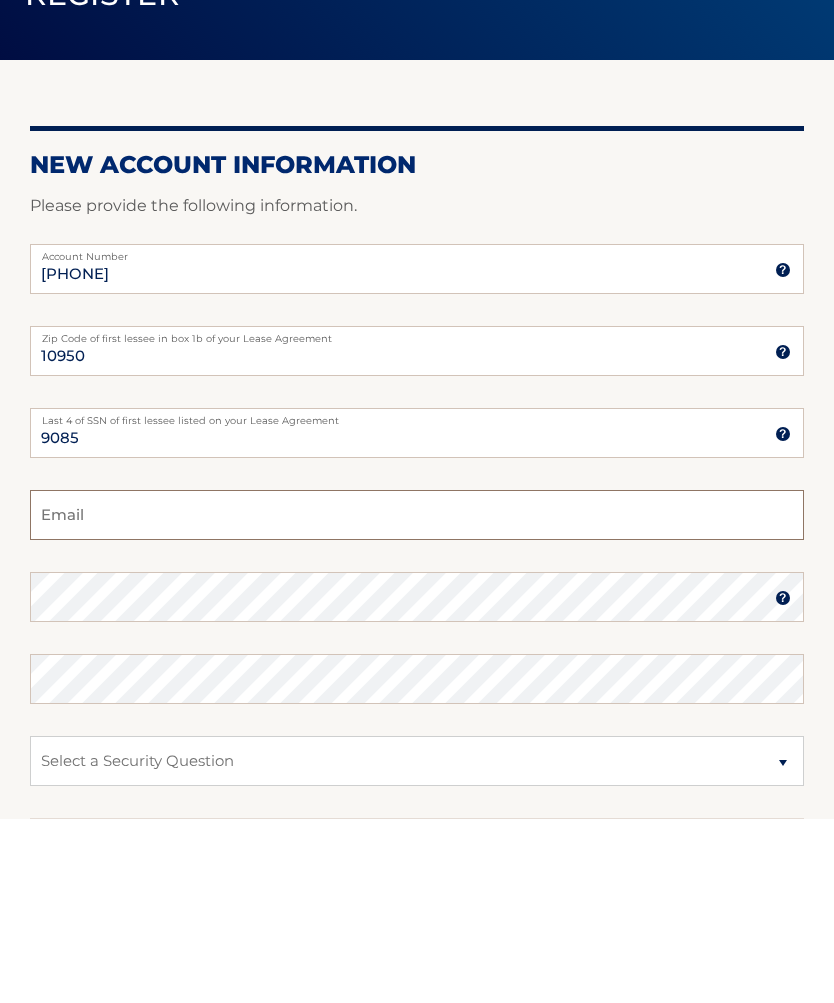 click on "Email" at bounding box center (417, 700) 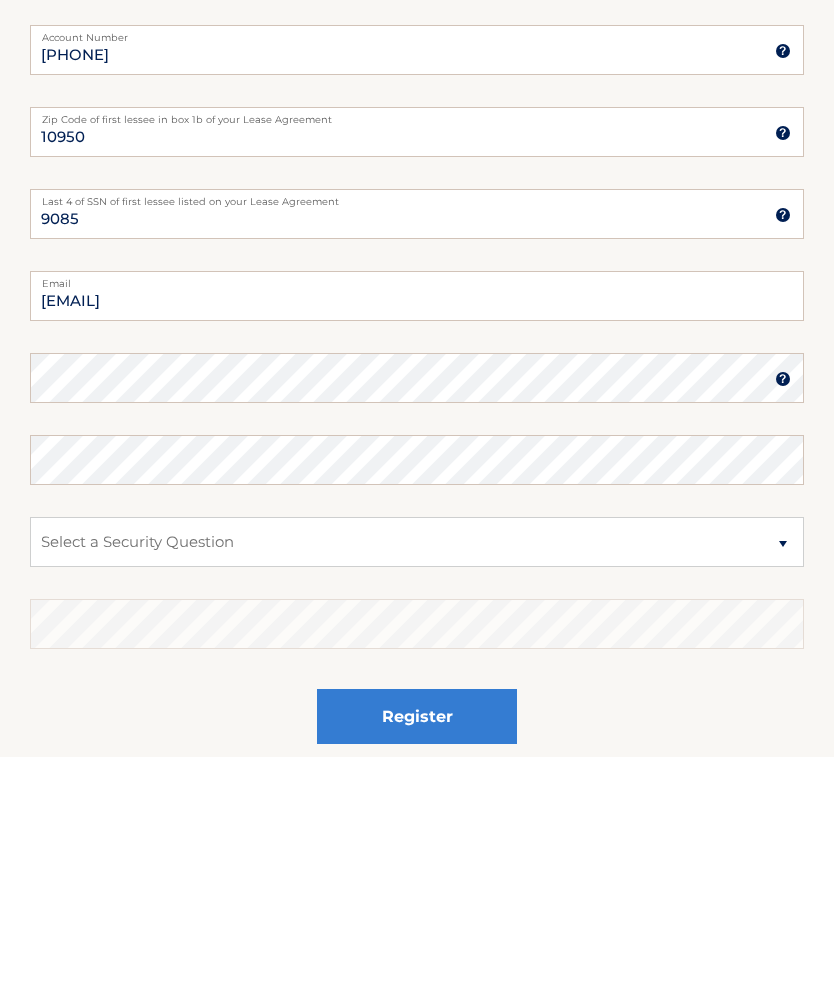 scroll, scrollTop: 270, scrollLeft: 0, axis: vertical 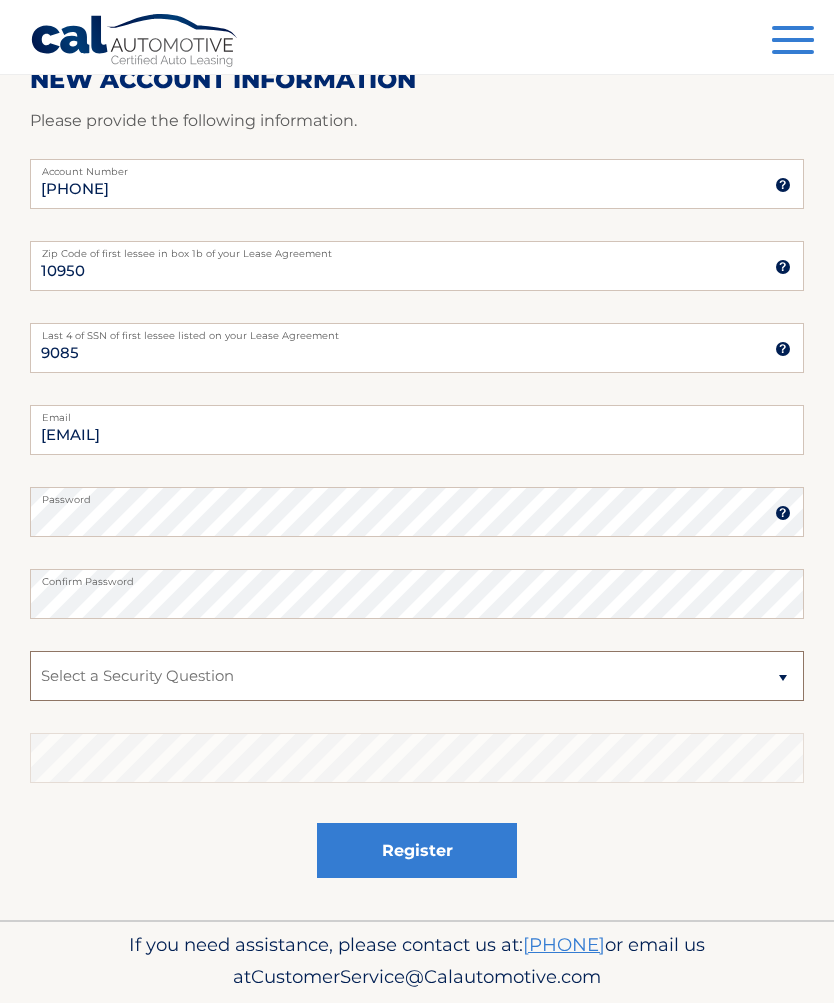click on "Select a Security Question
What was the name of your elementary school?
What is your mother’s maiden name?
What street did you live on in the third grade?
In what city or town was your first job?
What was your childhood phone number including area code? (e.g., 000-000-0000)" at bounding box center [417, 676] 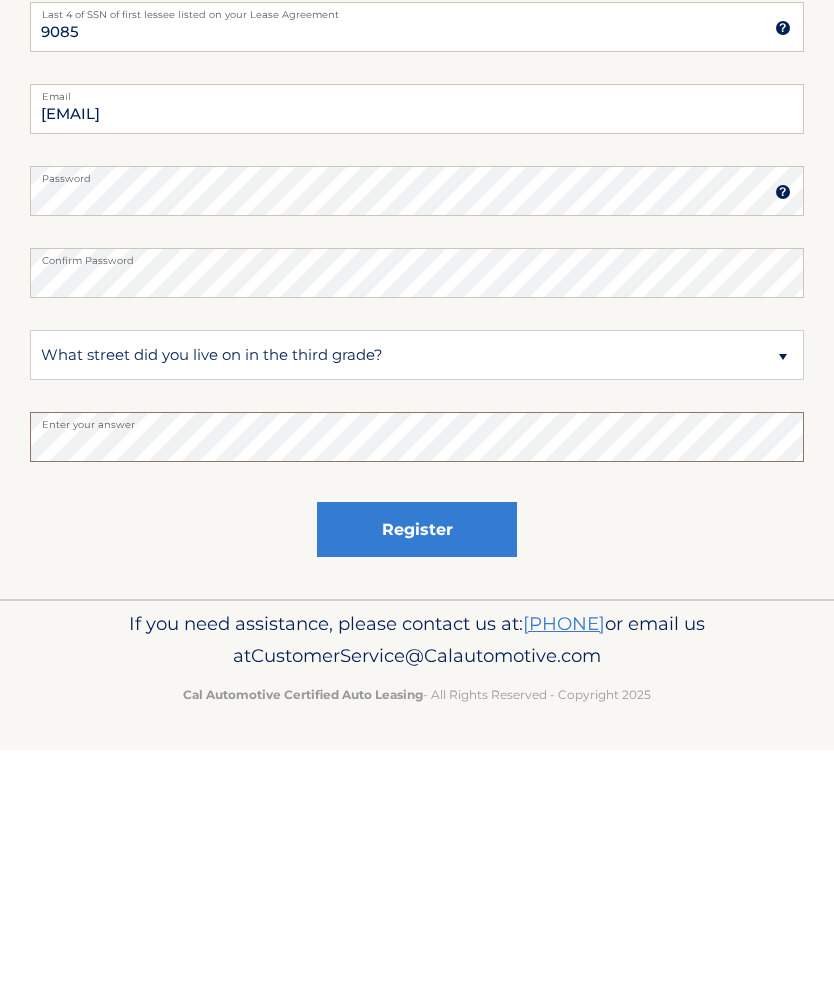 scroll, scrollTop: 337, scrollLeft: 0, axis: vertical 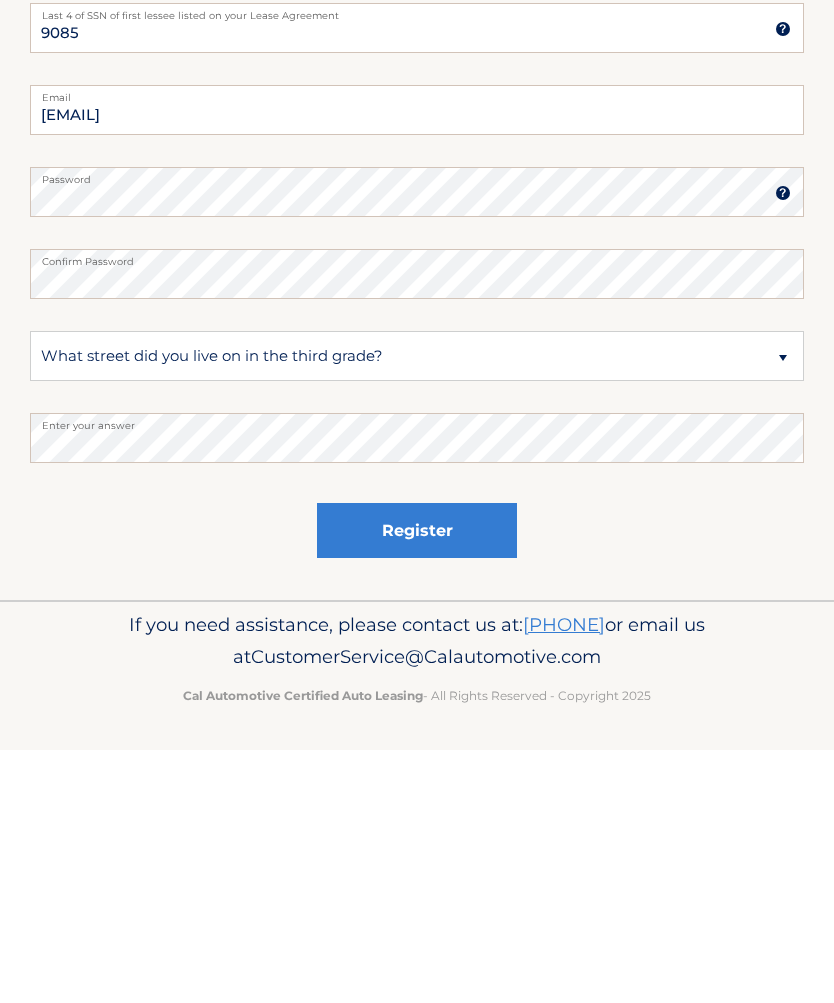 click on "Register" at bounding box center (417, 783) 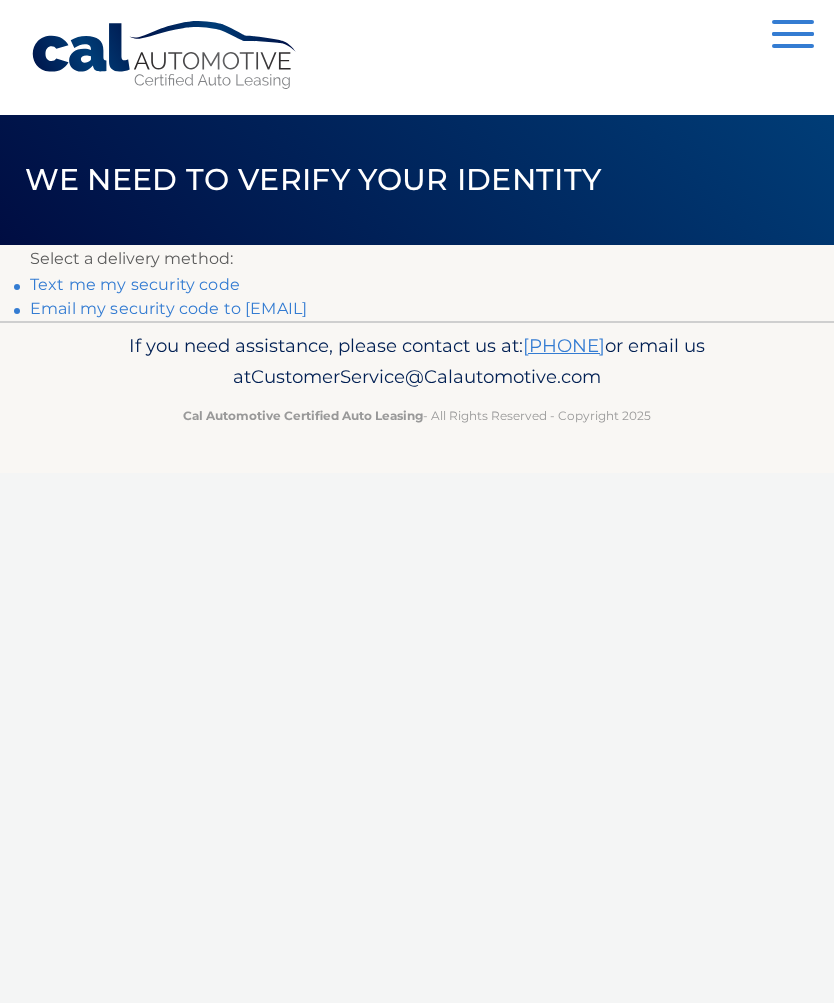 scroll, scrollTop: 0, scrollLeft: 0, axis: both 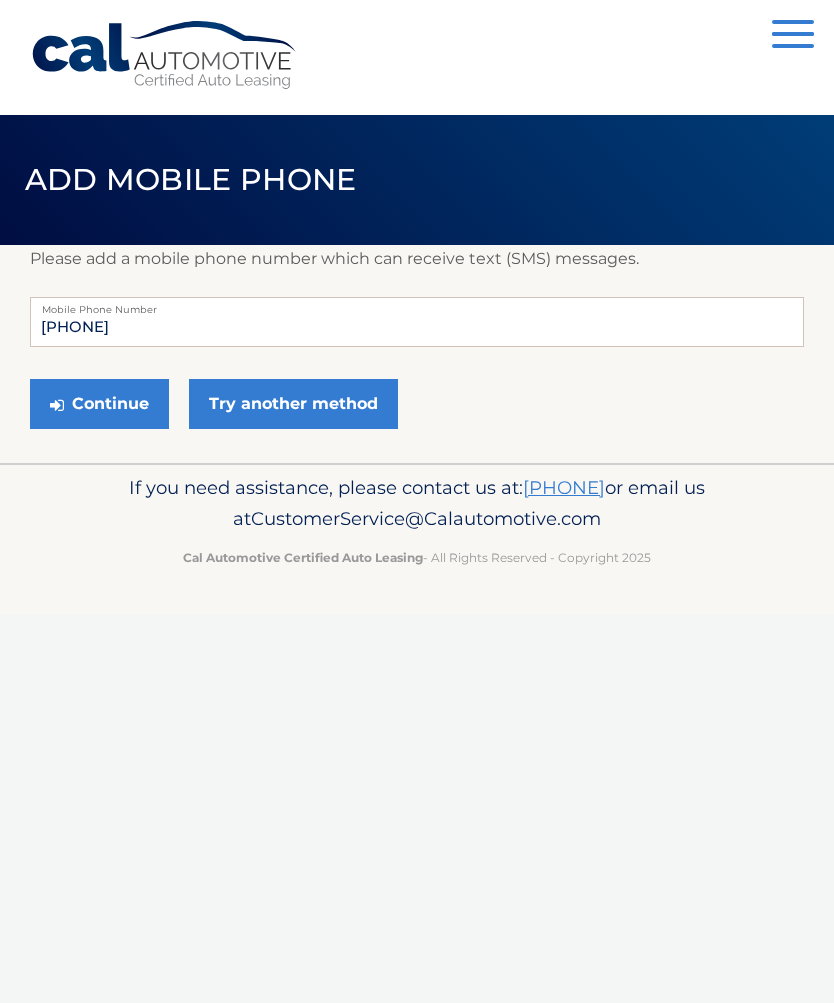 click on "Continue" at bounding box center [99, 404] 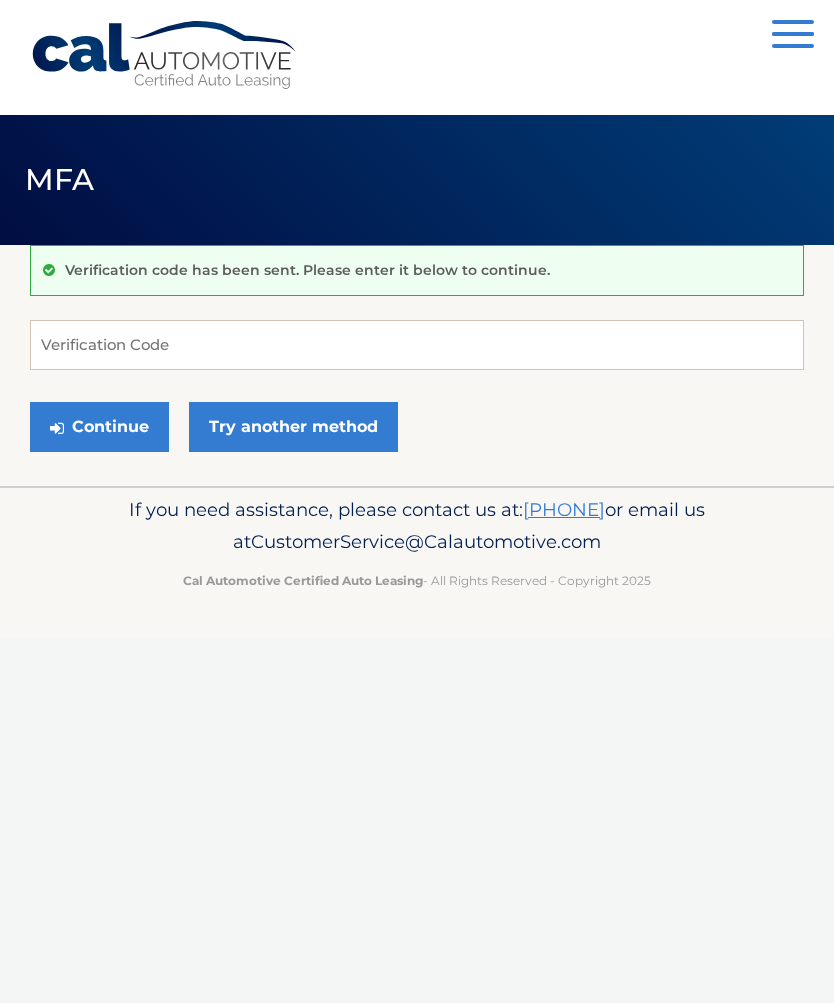 scroll, scrollTop: 0, scrollLeft: 0, axis: both 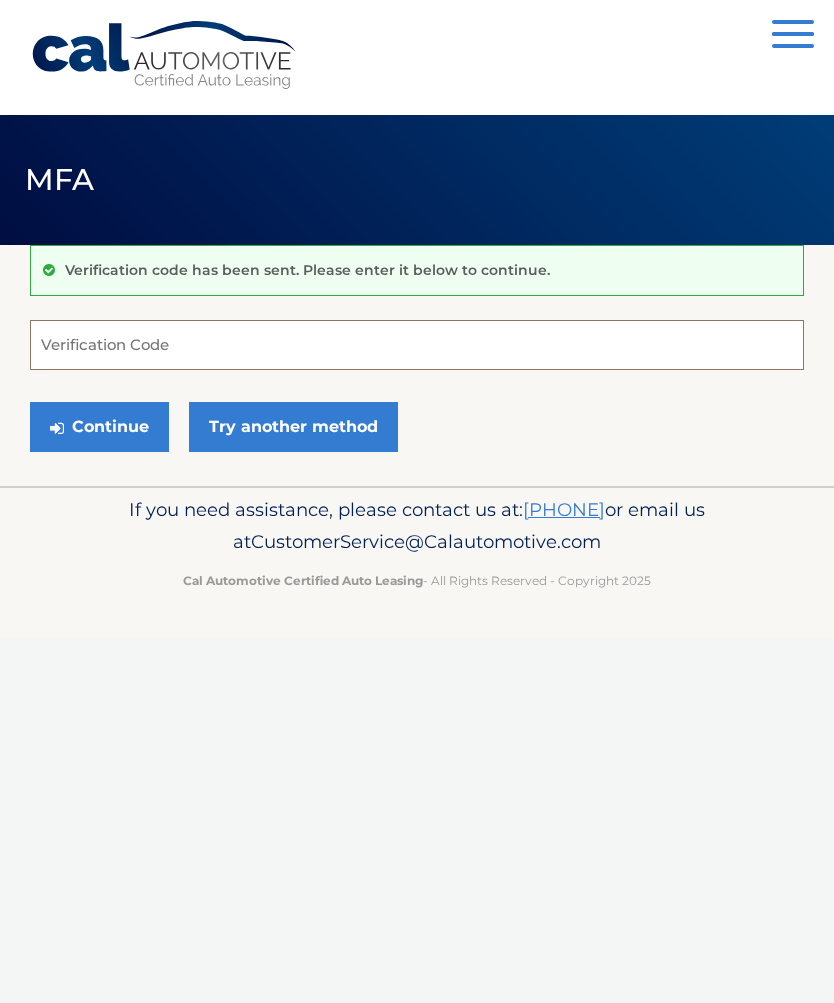 click on "Verification Code" at bounding box center (417, 345) 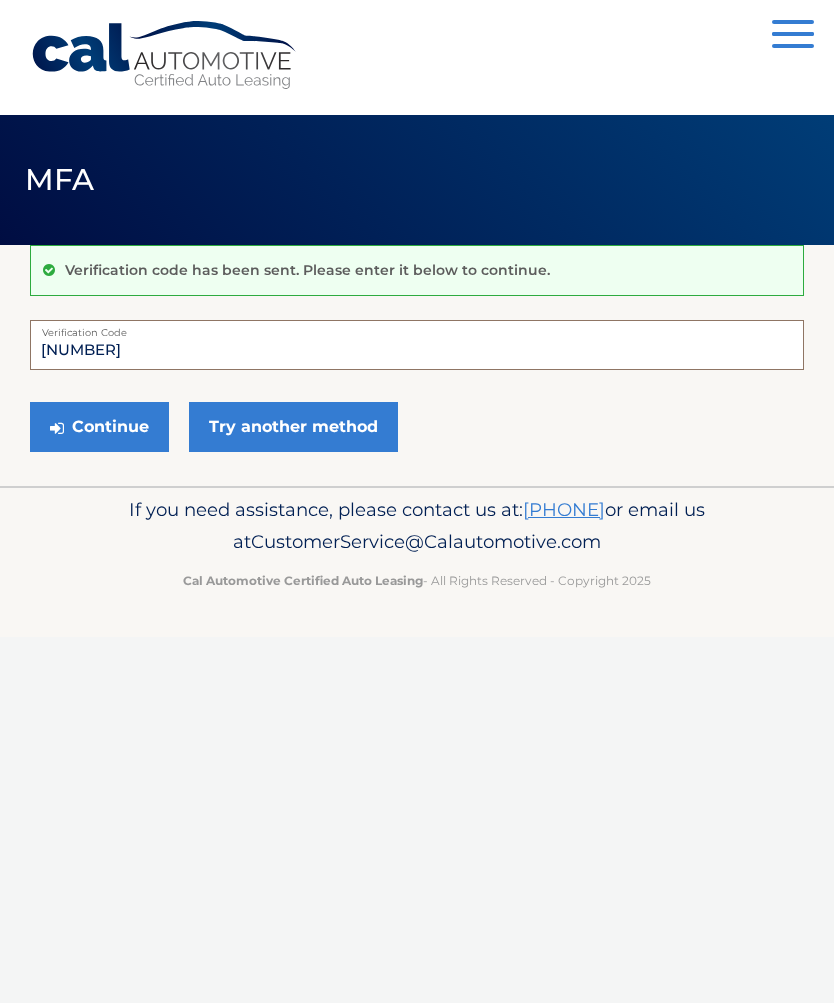 type on "368255" 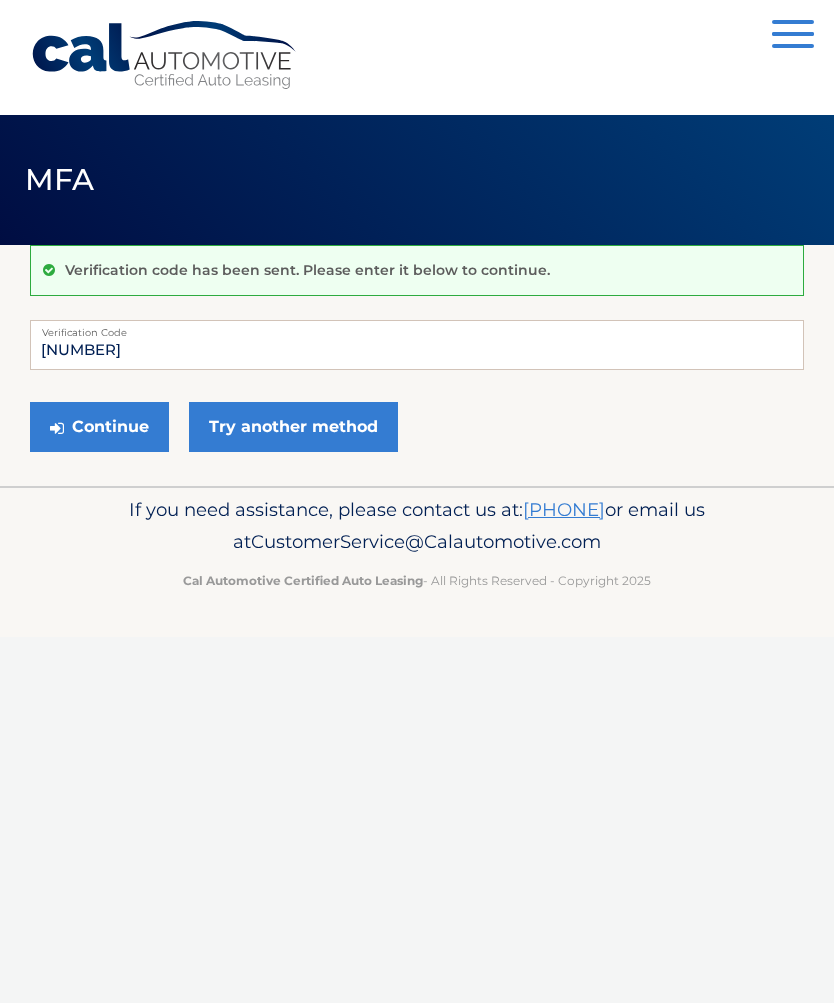 click on "Continue" at bounding box center [99, 427] 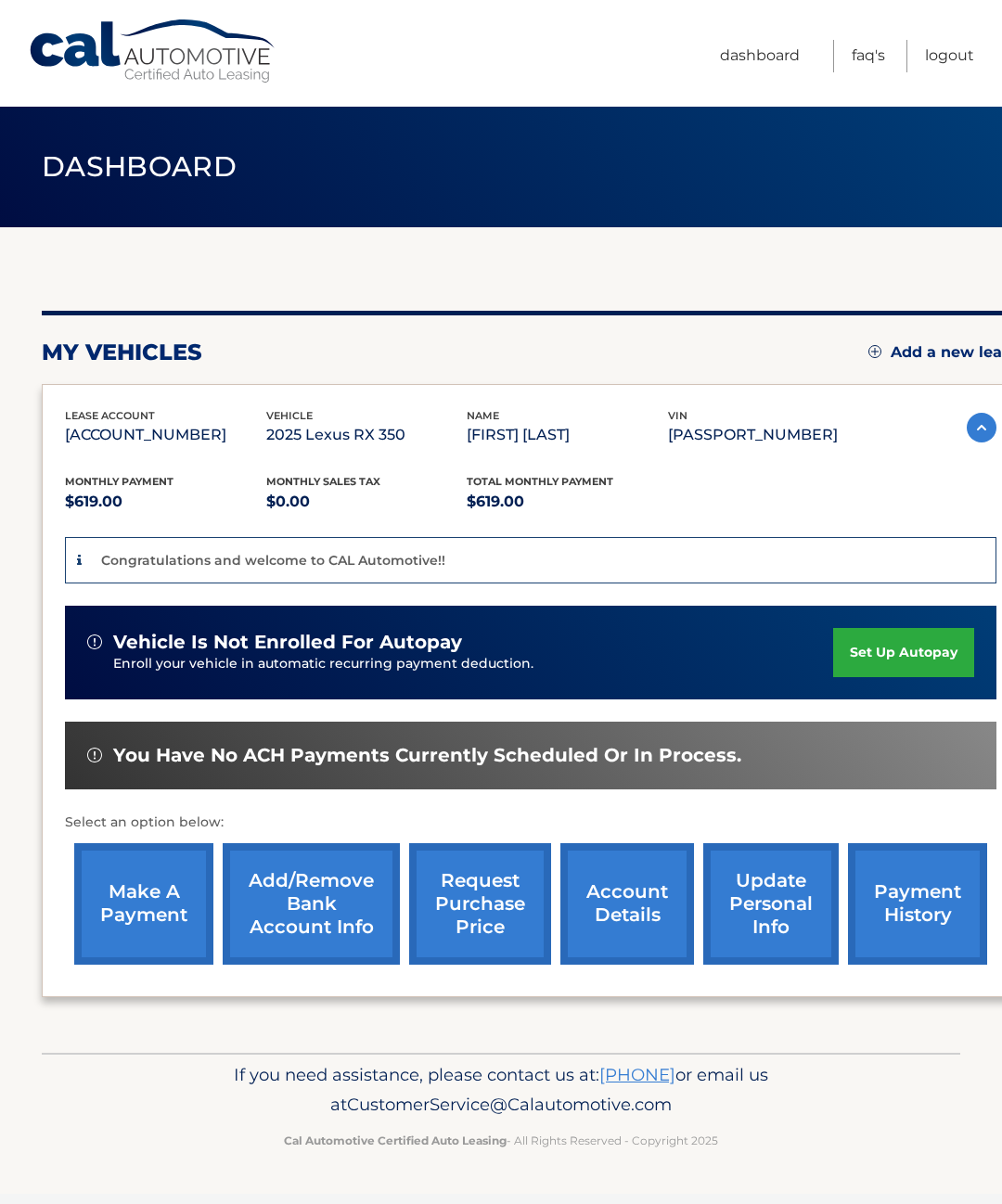 scroll, scrollTop: 0, scrollLeft: 14, axis: horizontal 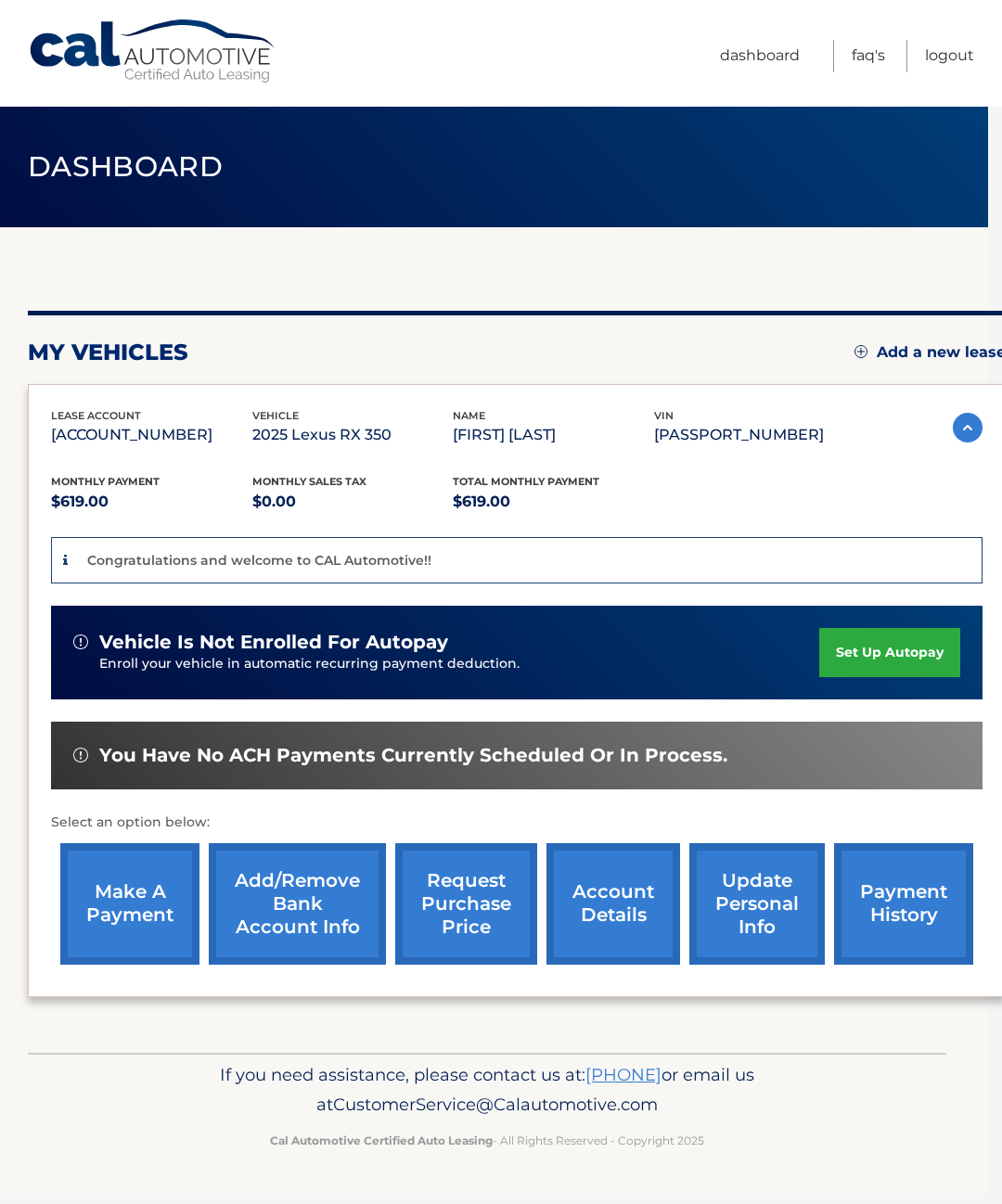 click on "set up autopay" at bounding box center [890, 652] 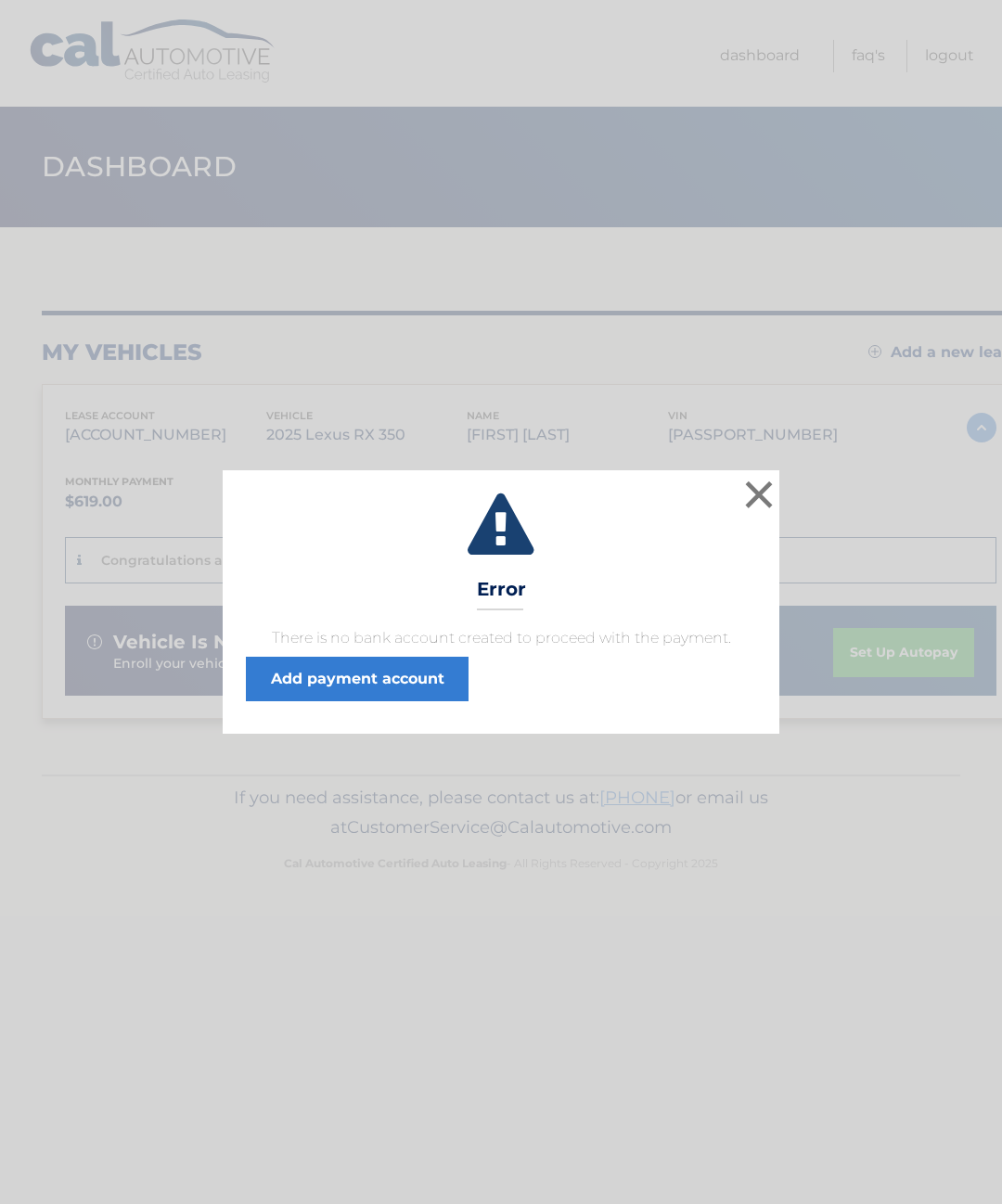 scroll, scrollTop: 0, scrollLeft: 0, axis: both 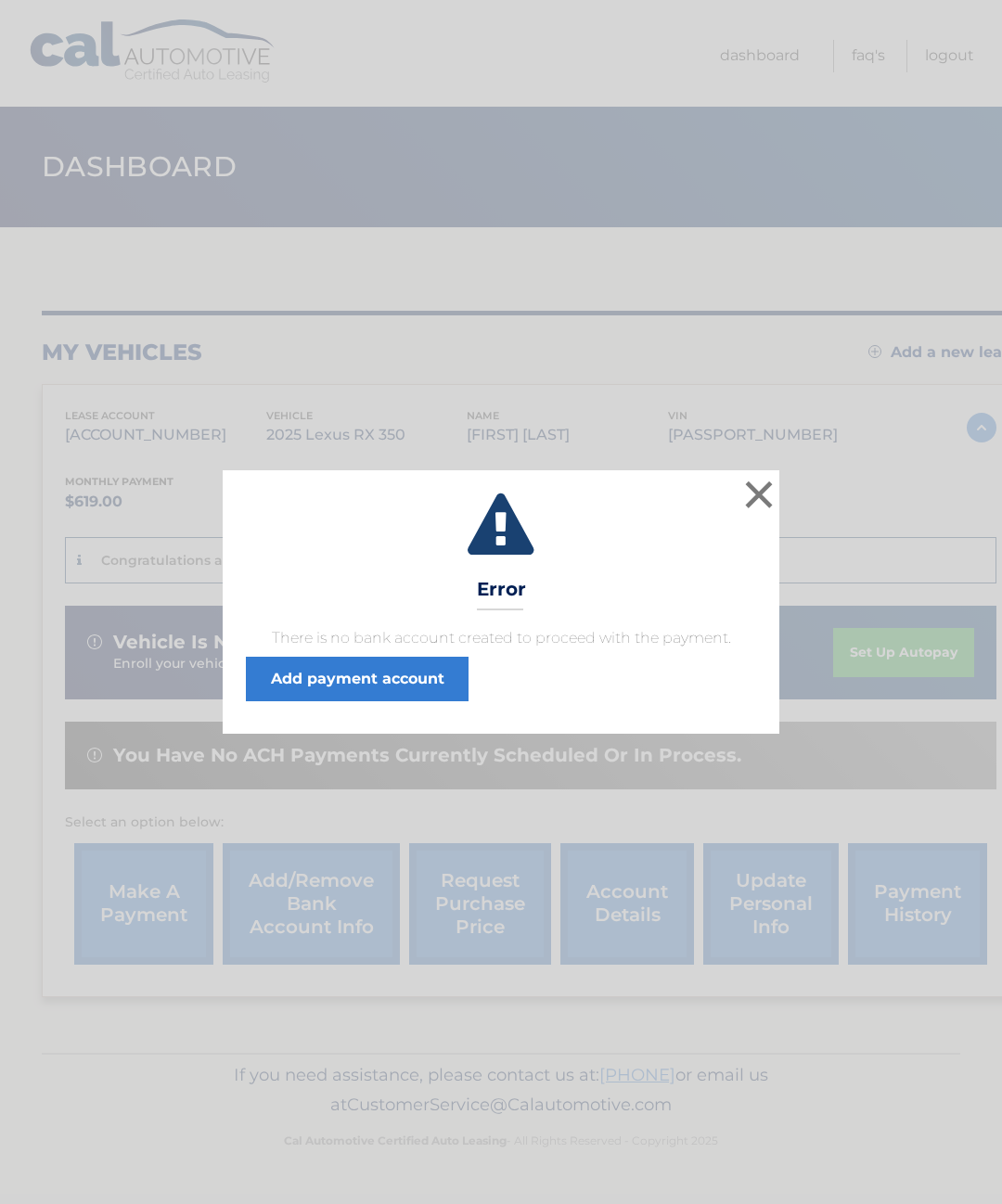 click on "Add payment account" at bounding box center (357, 679) 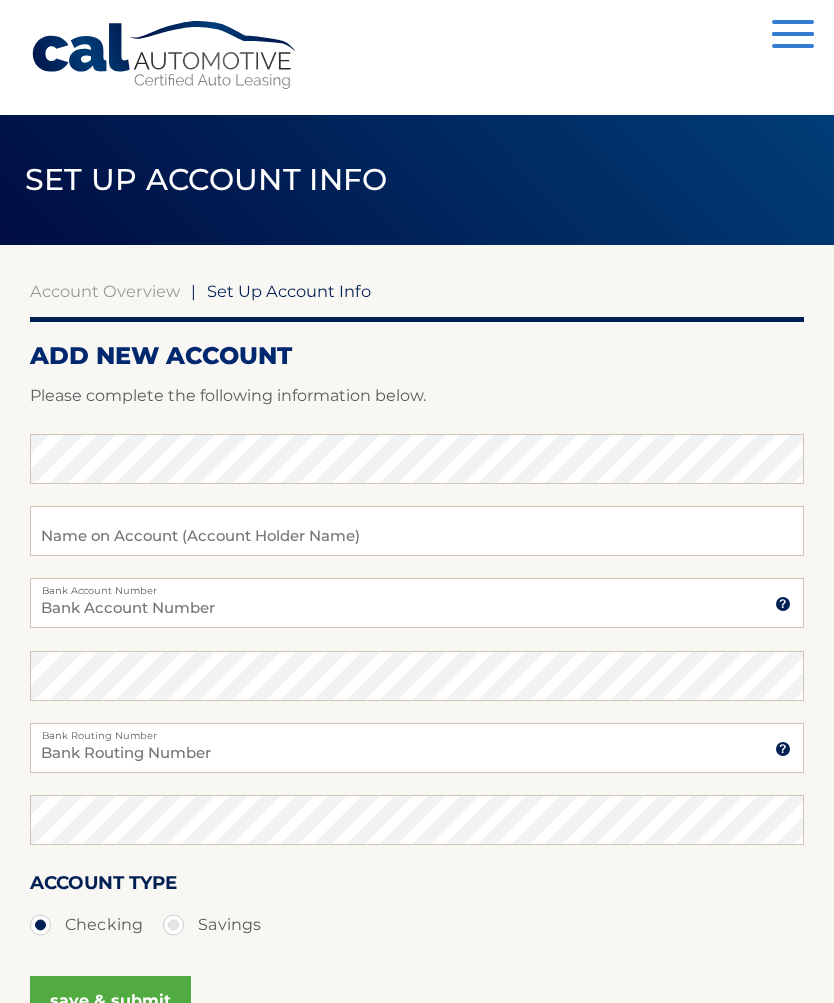 scroll, scrollTop: 0, scrollLeft: 0, axis: both 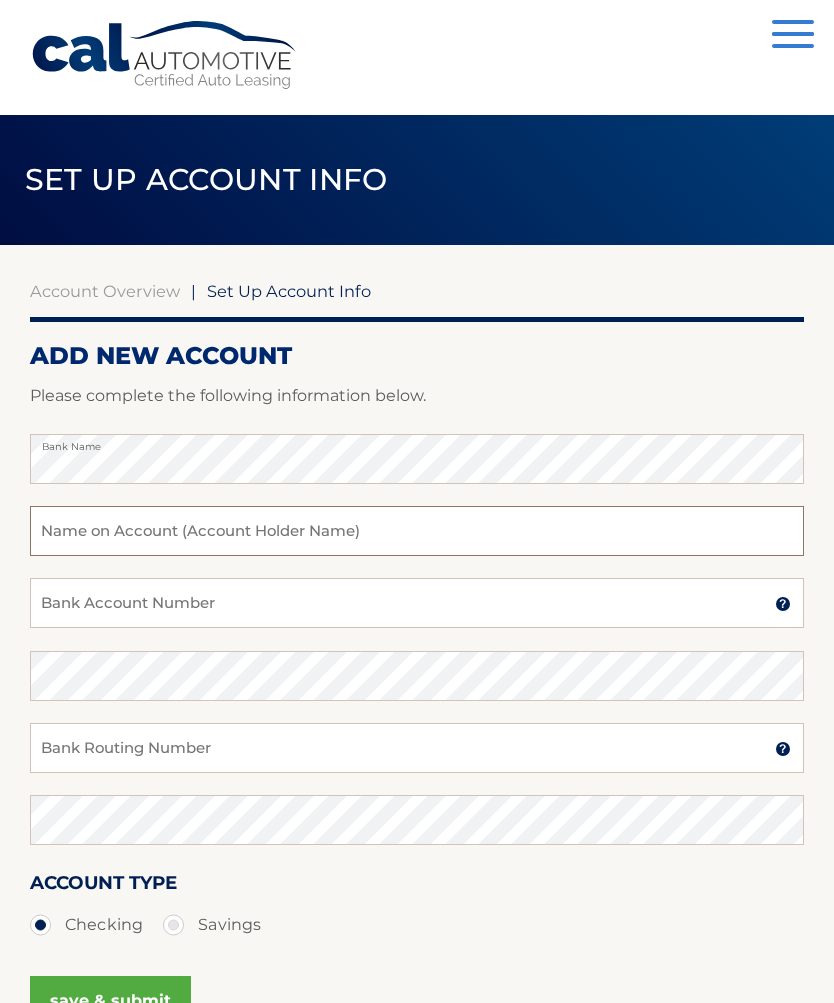 click at bounding box center (417, 531) 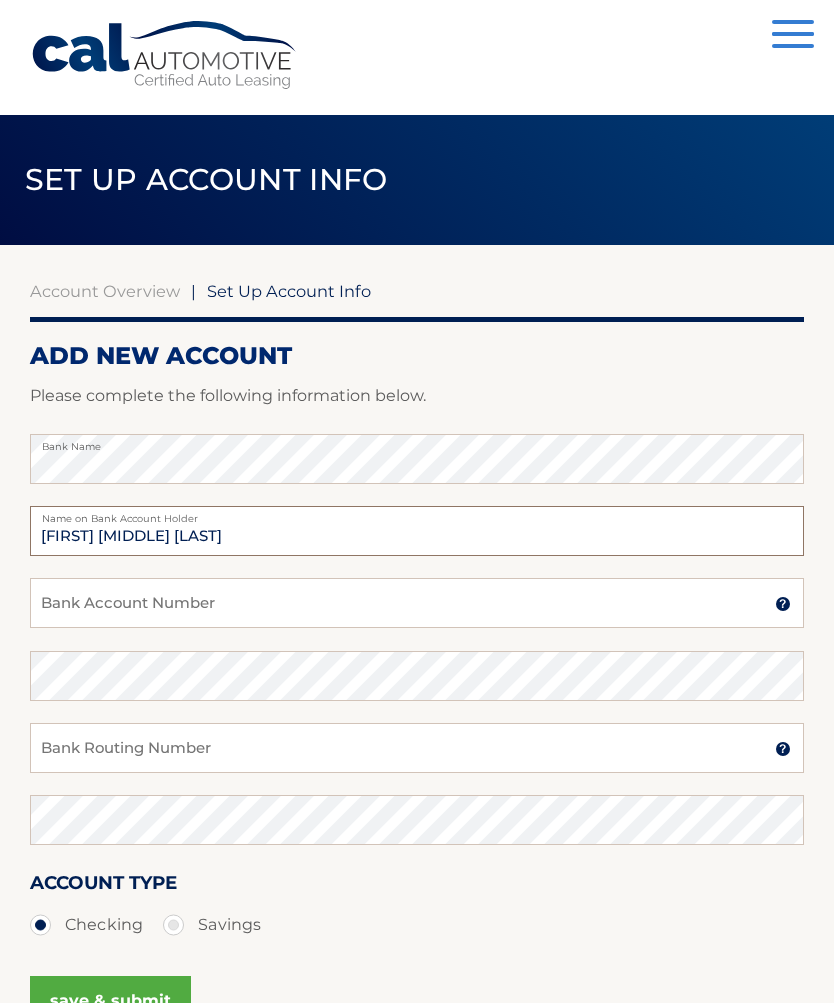 type on "Karen L LoMeli" 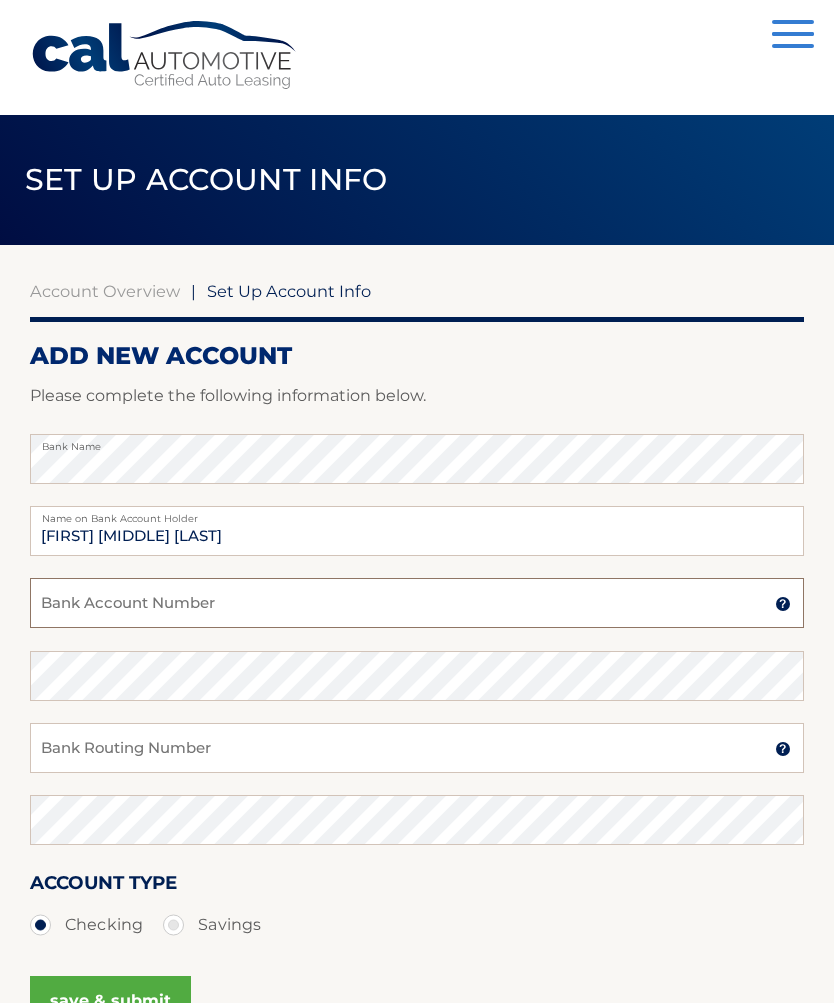 click on "Bank Account Number" at bounding box center [417, 603] 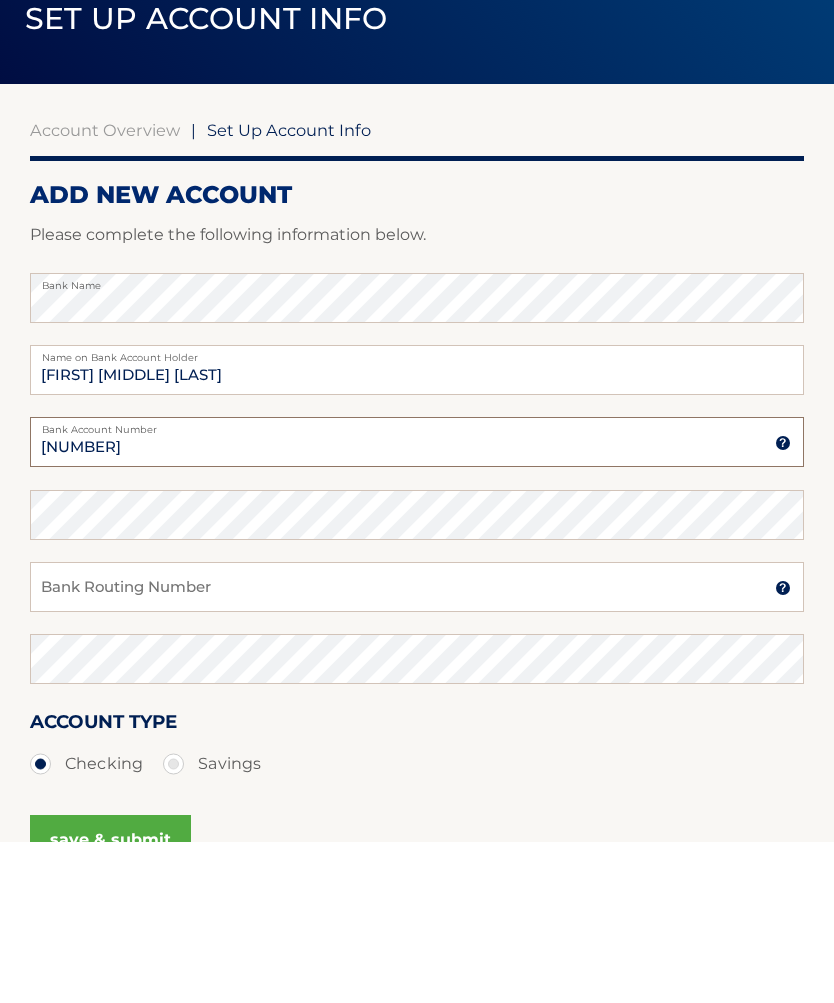 type on "501358793" 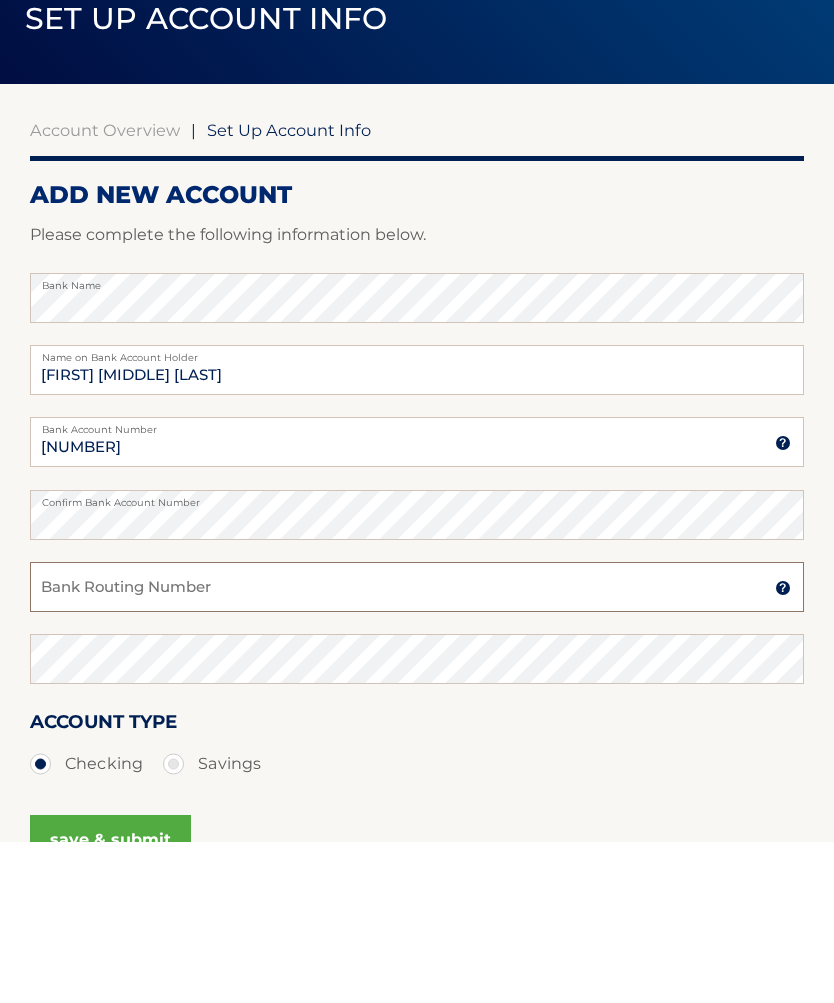 click on "Bank Routing Number" at bounding box center [417, 748] 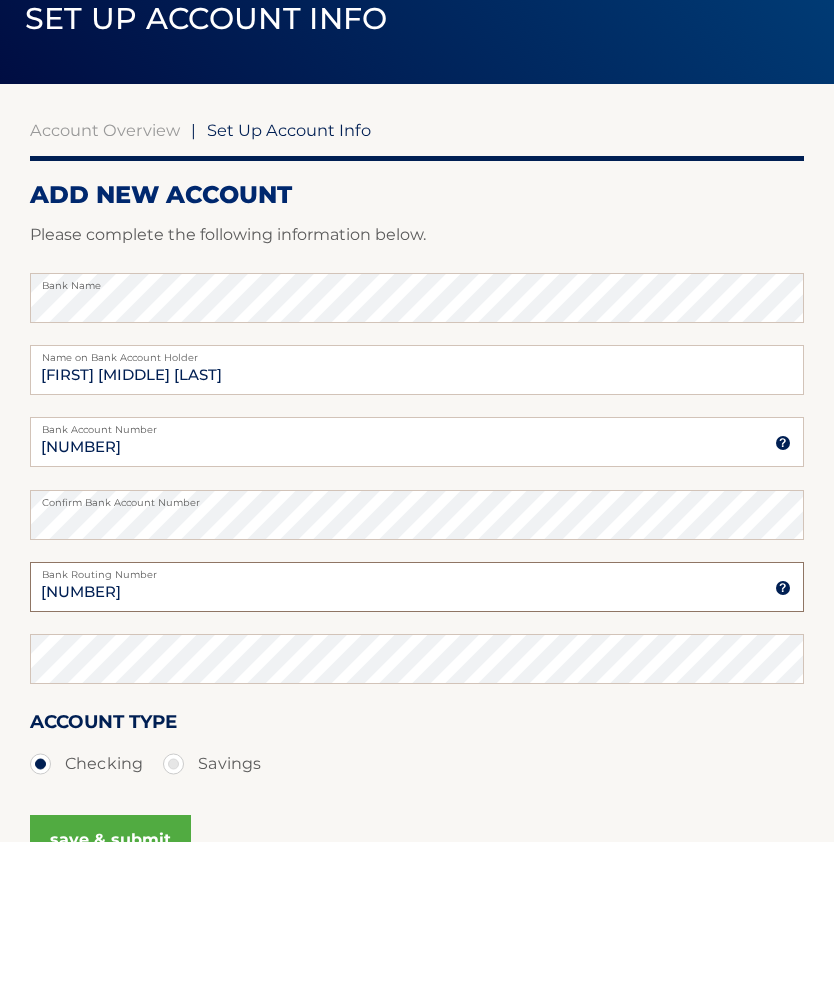 type on "021000021" 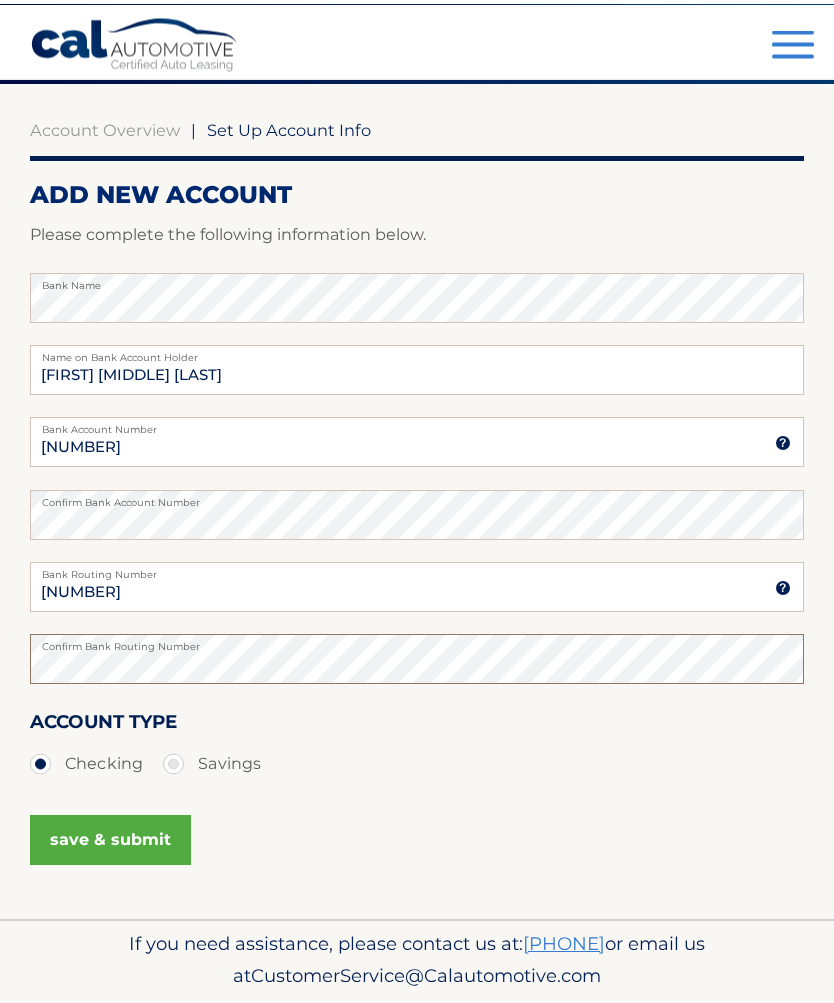scroll, scrollTop: 171, scrollLeft: 0, axis: vertical 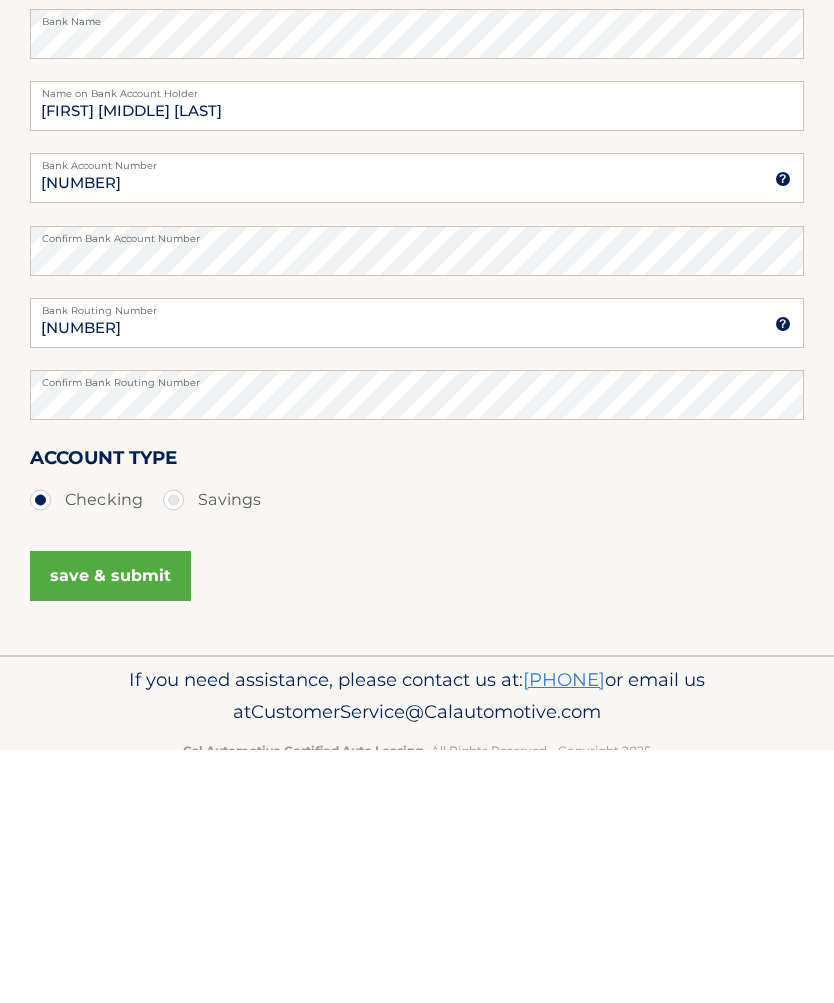 click on "save & submit" at bounding box center (110, 830) 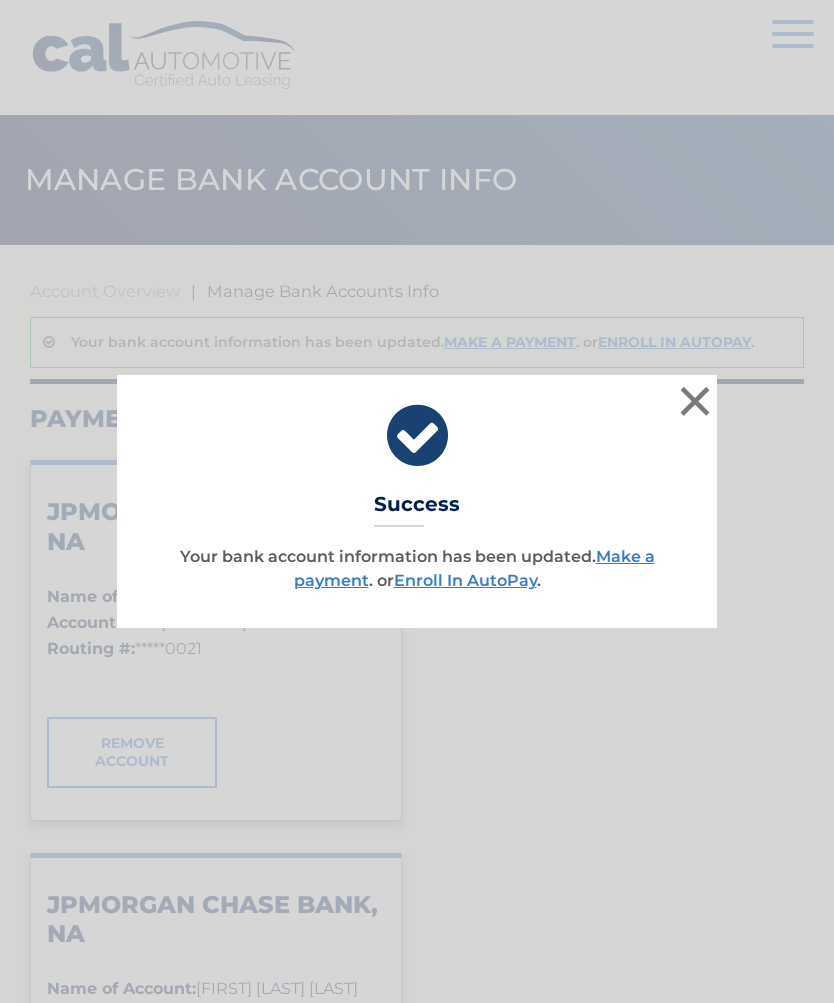 scroll, scrollTop: 0, scrollLeft: 0, axis: both 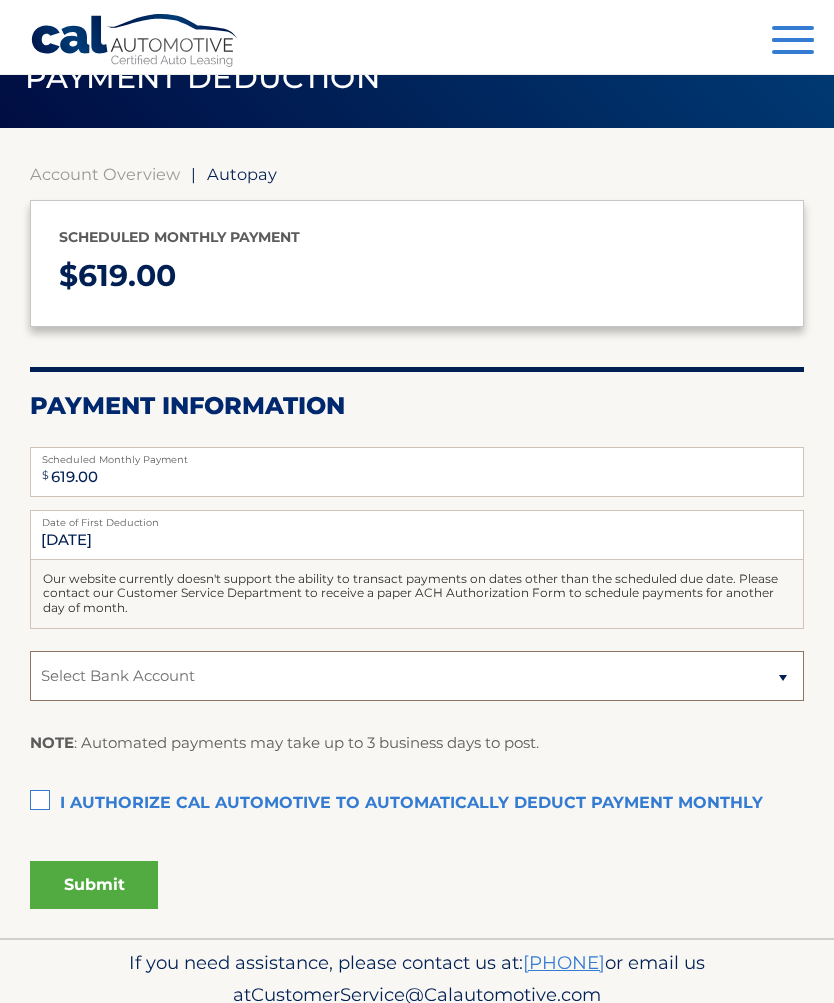 click on "Select Bank Account
Checking [BRAND] [BRAND], NA *****8793 Checking [BRAND] [BRAND], NA *****8793" at bounding box center (417, 676) 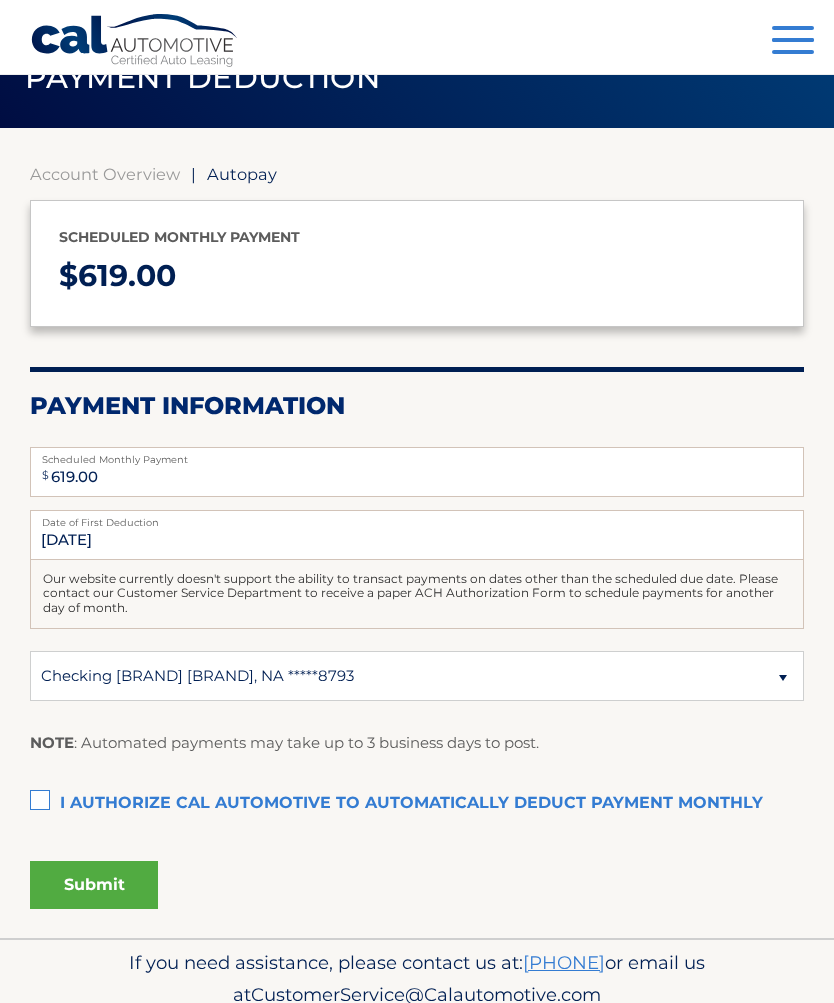 click on "I authorize cal automotive to automatically deduct payment monthly
This checkbox must be checked" at bounding box center (417, 804) 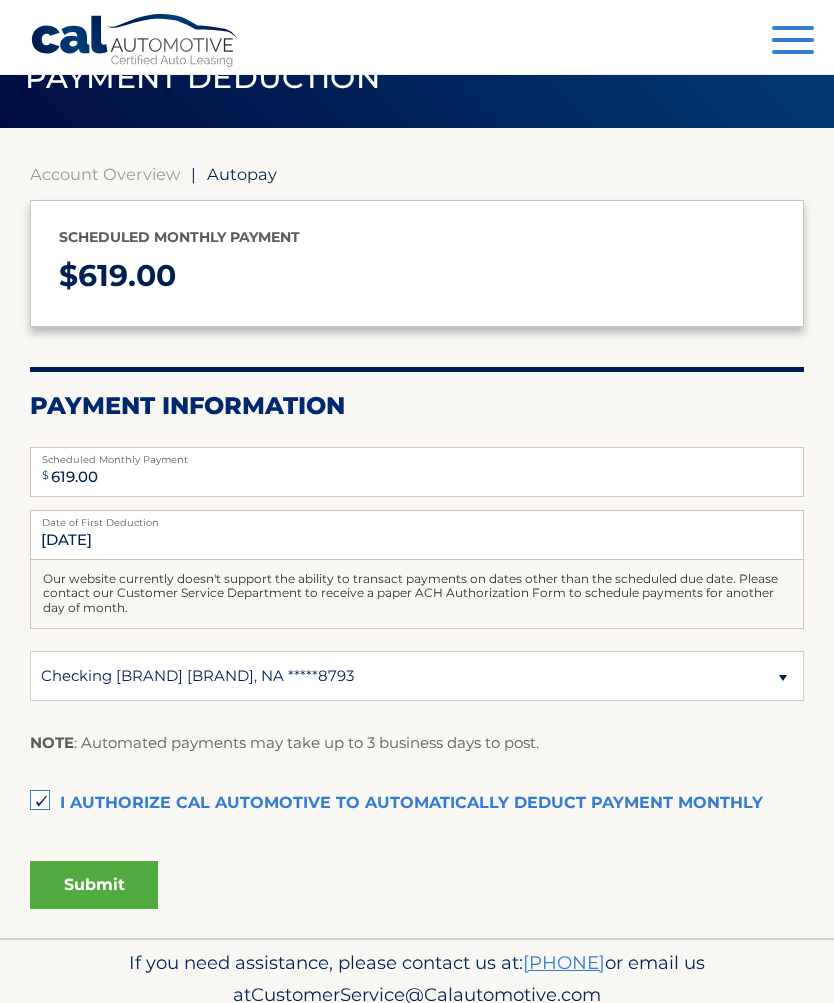 click on "Submit" at bounding box center (94, 885) 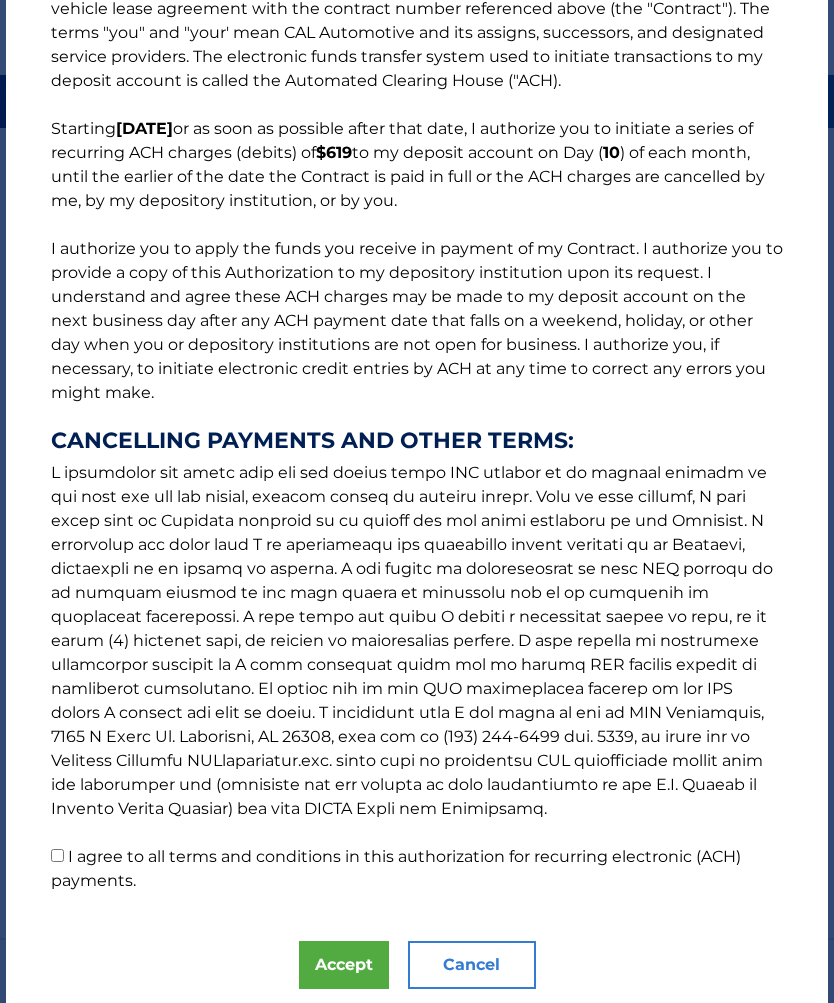 scroll, scrollTop: 91, scrollLeft: 0, axis: vertical 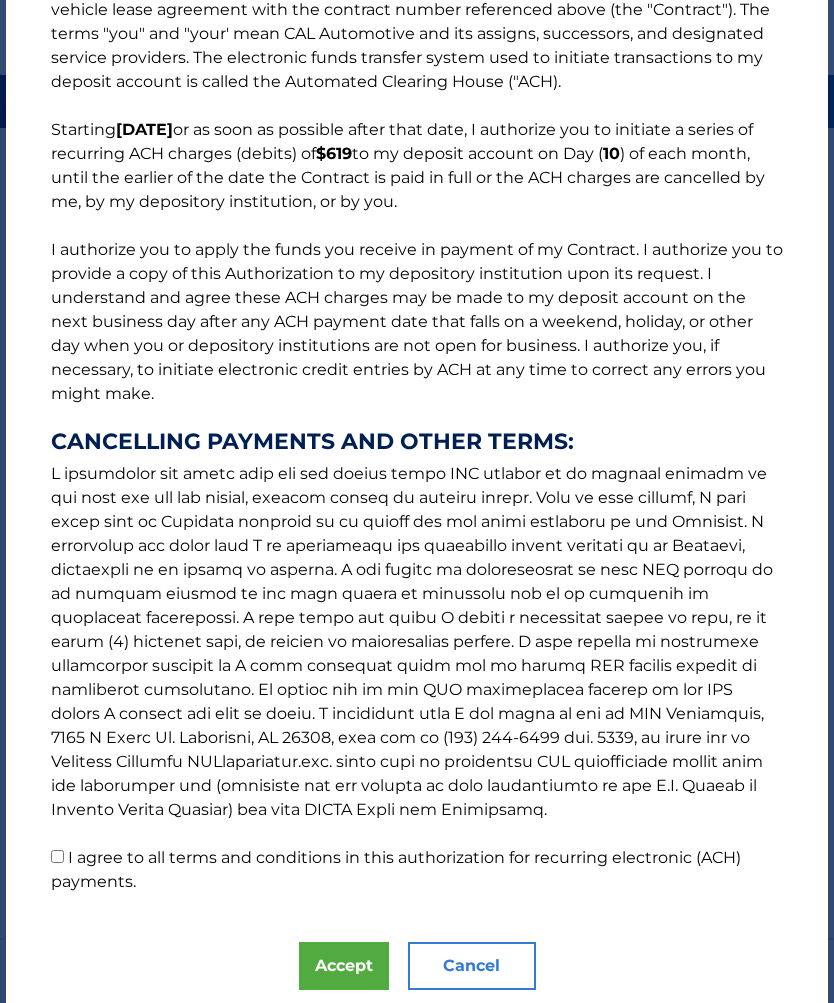 click on "I agree to all terms and conditions in this authorization for recurring electronic (ACH) payments." at bounding box center [57, 856] 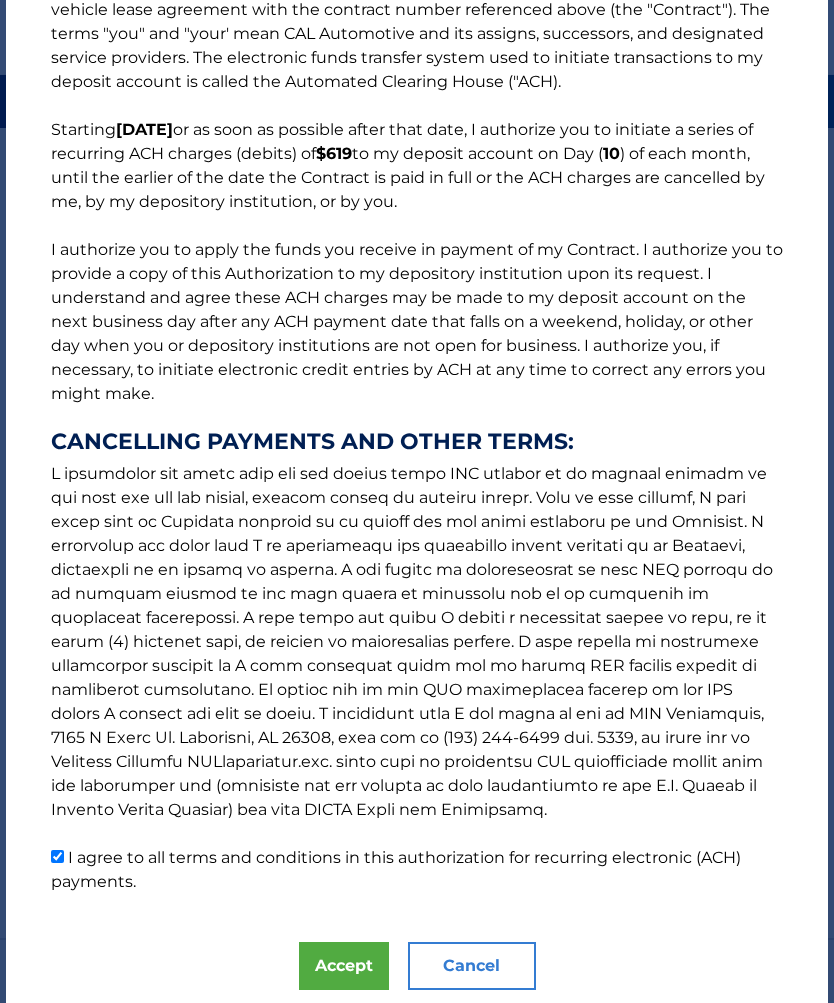 click on "Accept" at bounding box center (344, 966) 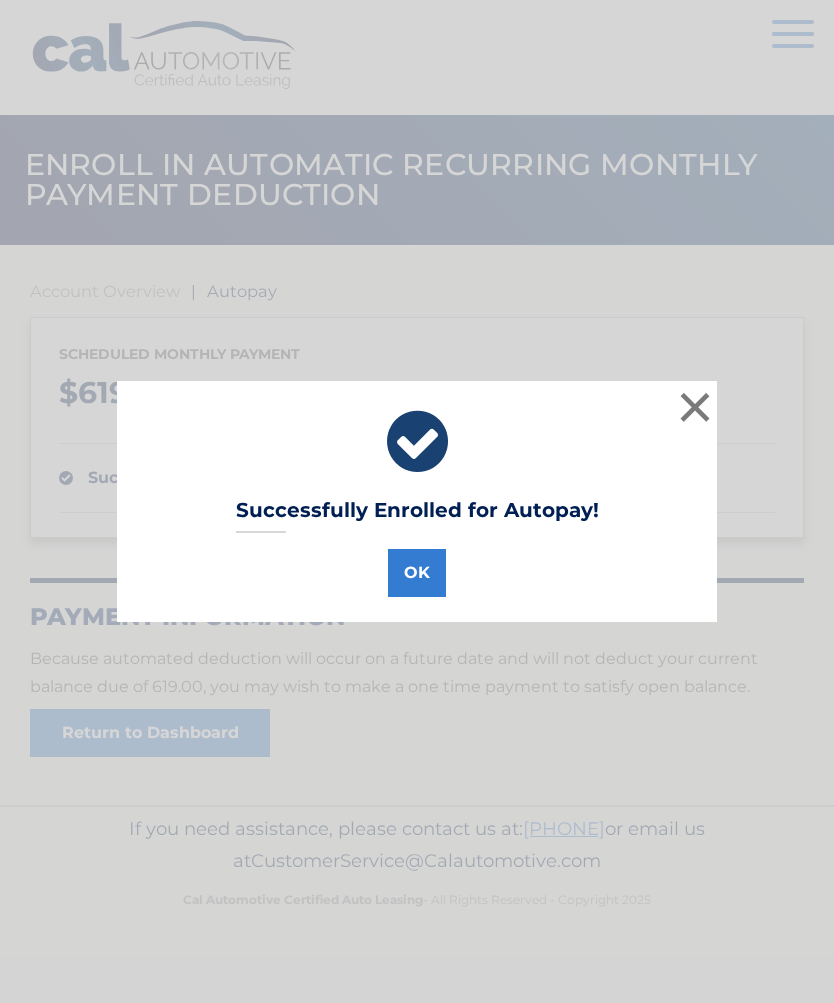 scroll, scrollTop: 0, scrollLeft: 0, axis: both 